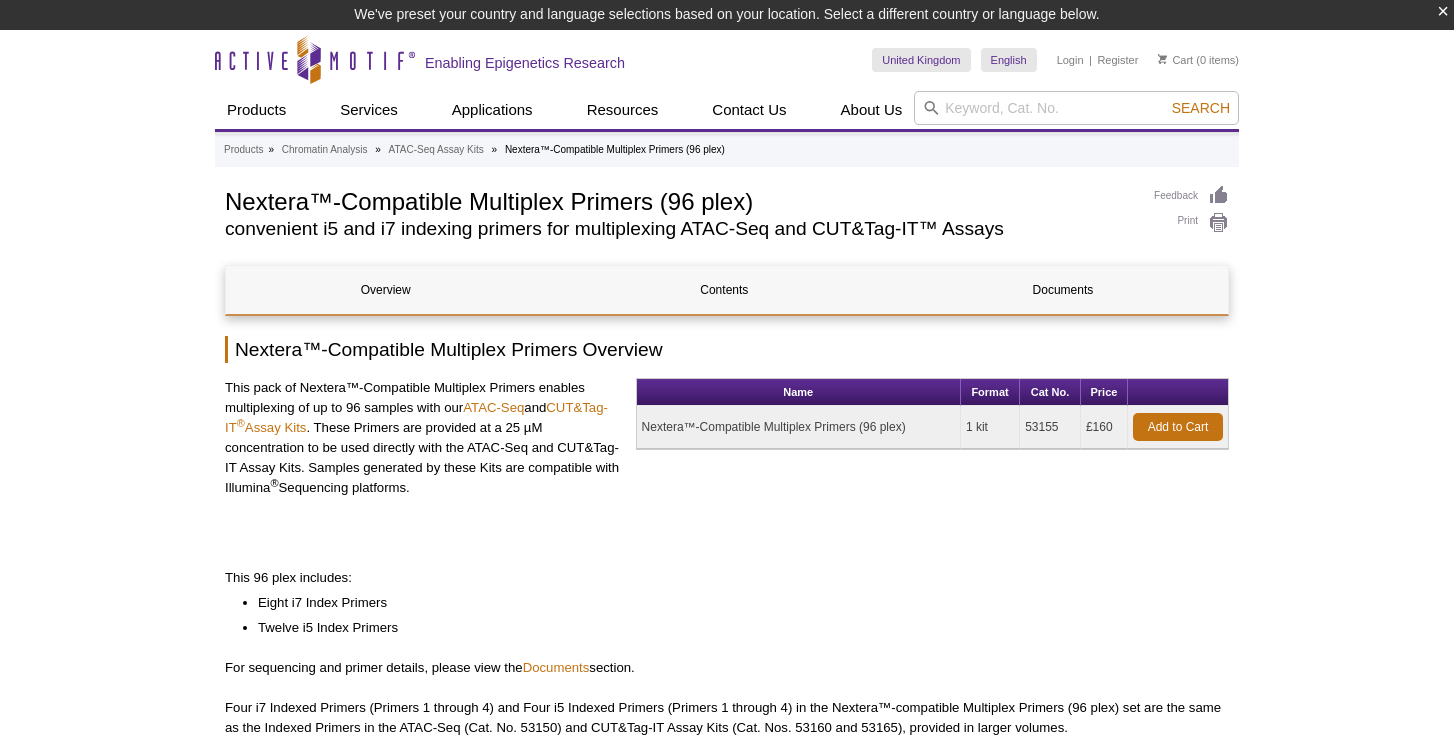 scroll, scrollTop: 77, scrollLeft: 0, axis: vertical 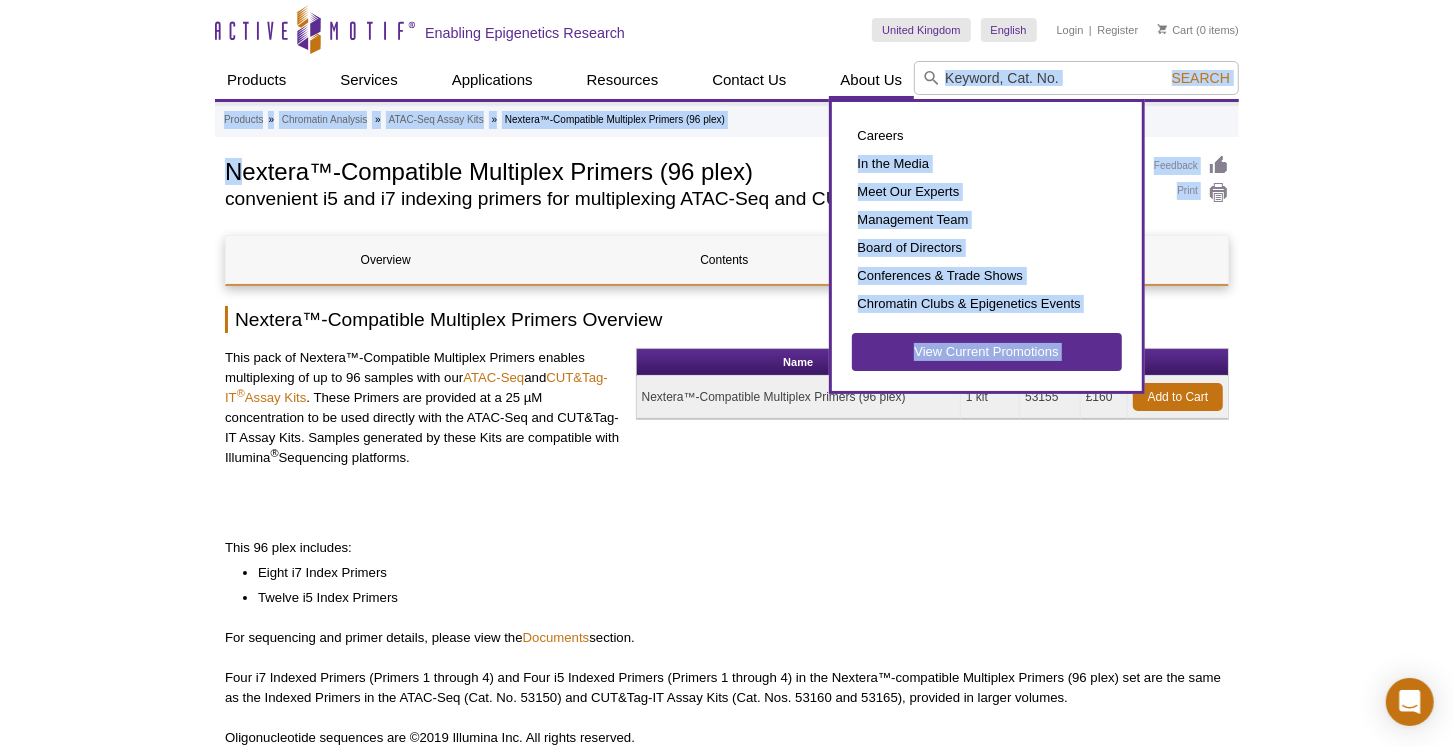 drag, startPoint x: 234, startPoint y: 174, endPoint x: 892, endPoint y: 100, distance: 662.148 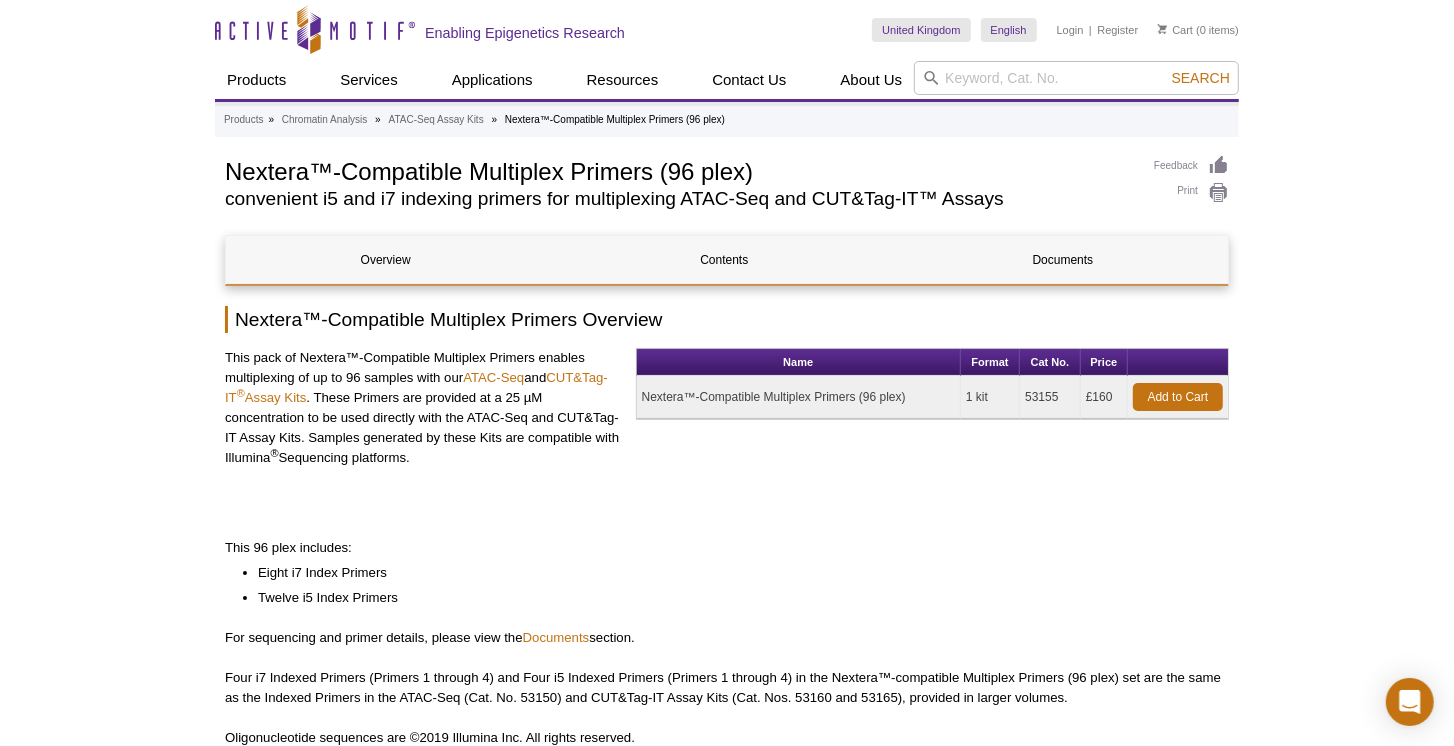 click on "Nextera™-Compatible Multiplex Primers (96 plex)" at bounding box center [679, 170] 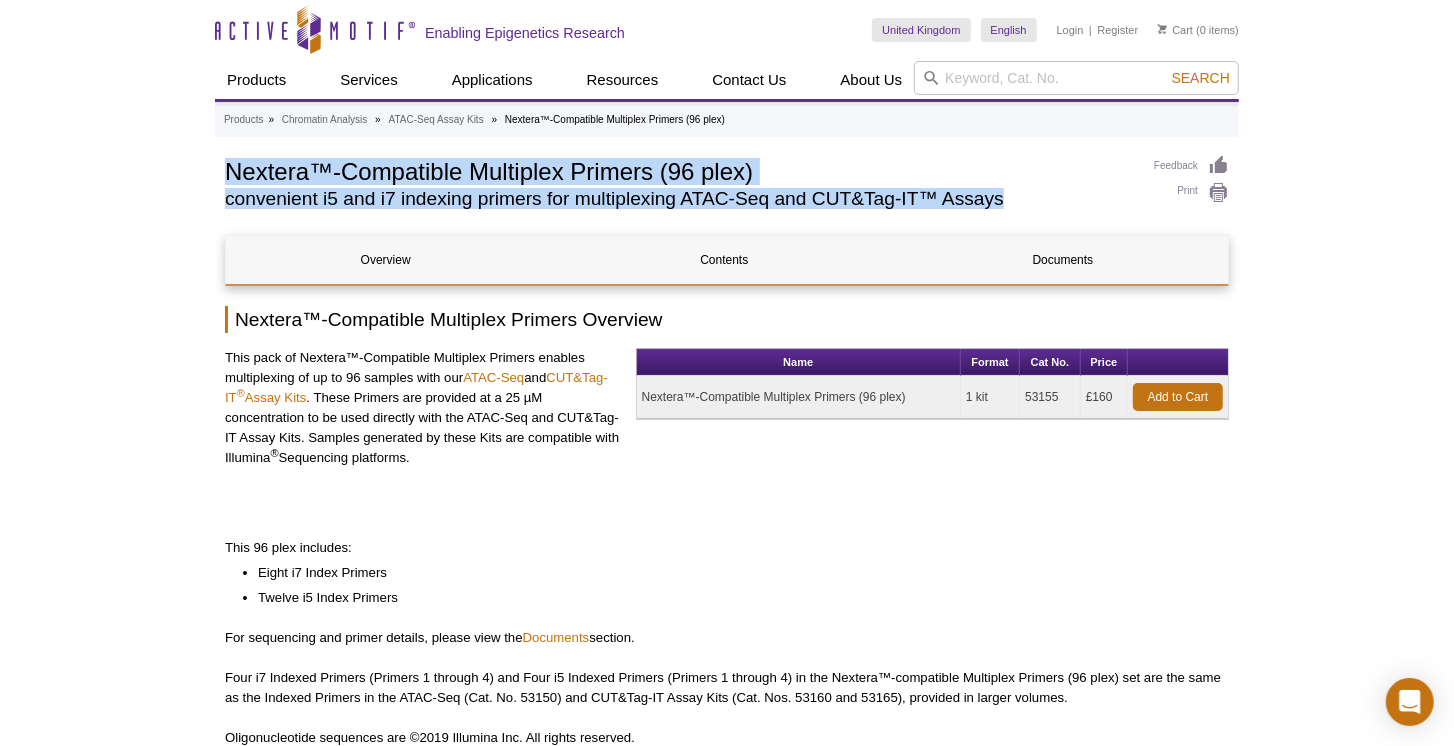 drag, startPoint x: 1006, startPoint y: 204, endPoint x: 210, endPoint y: 165, distance: 796.95483 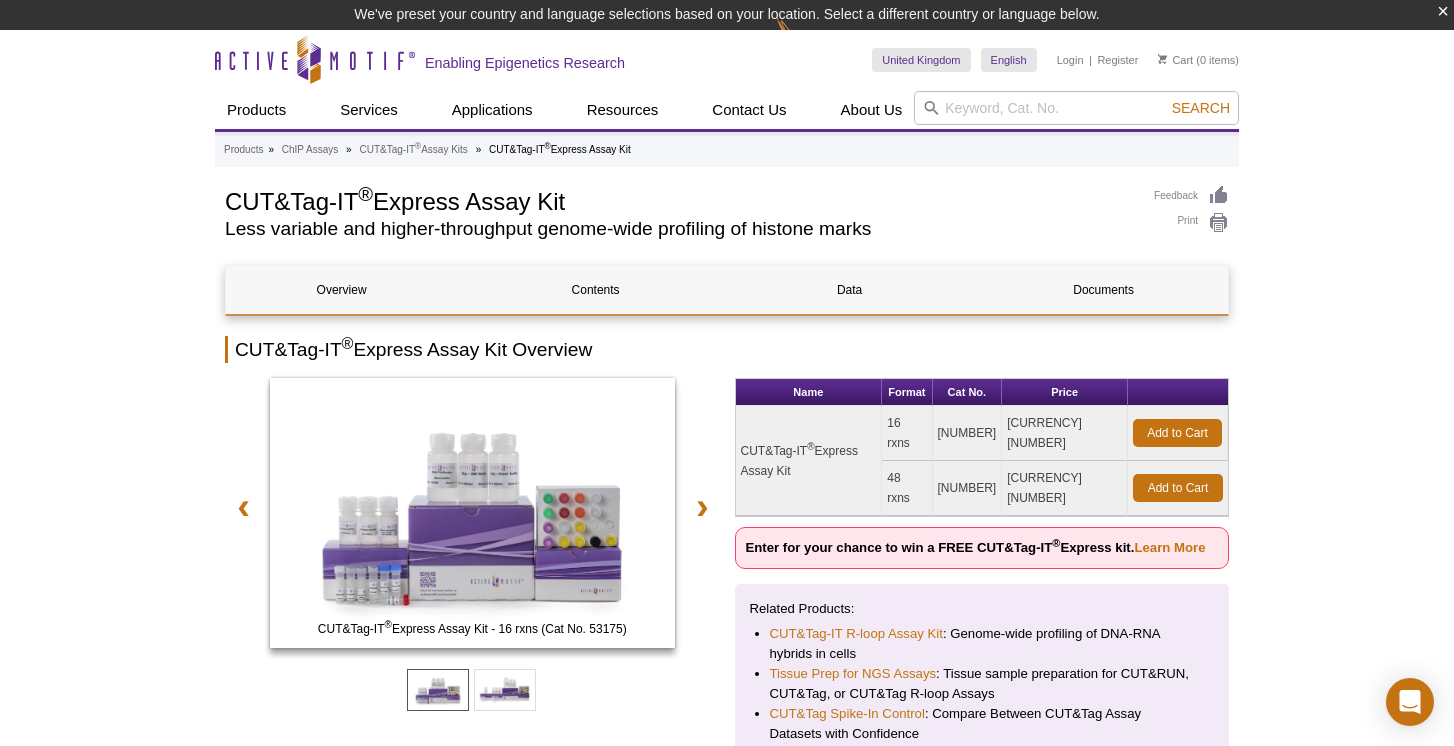 scroll, scrollTop: 0, scrollLeft: 0, axis: both 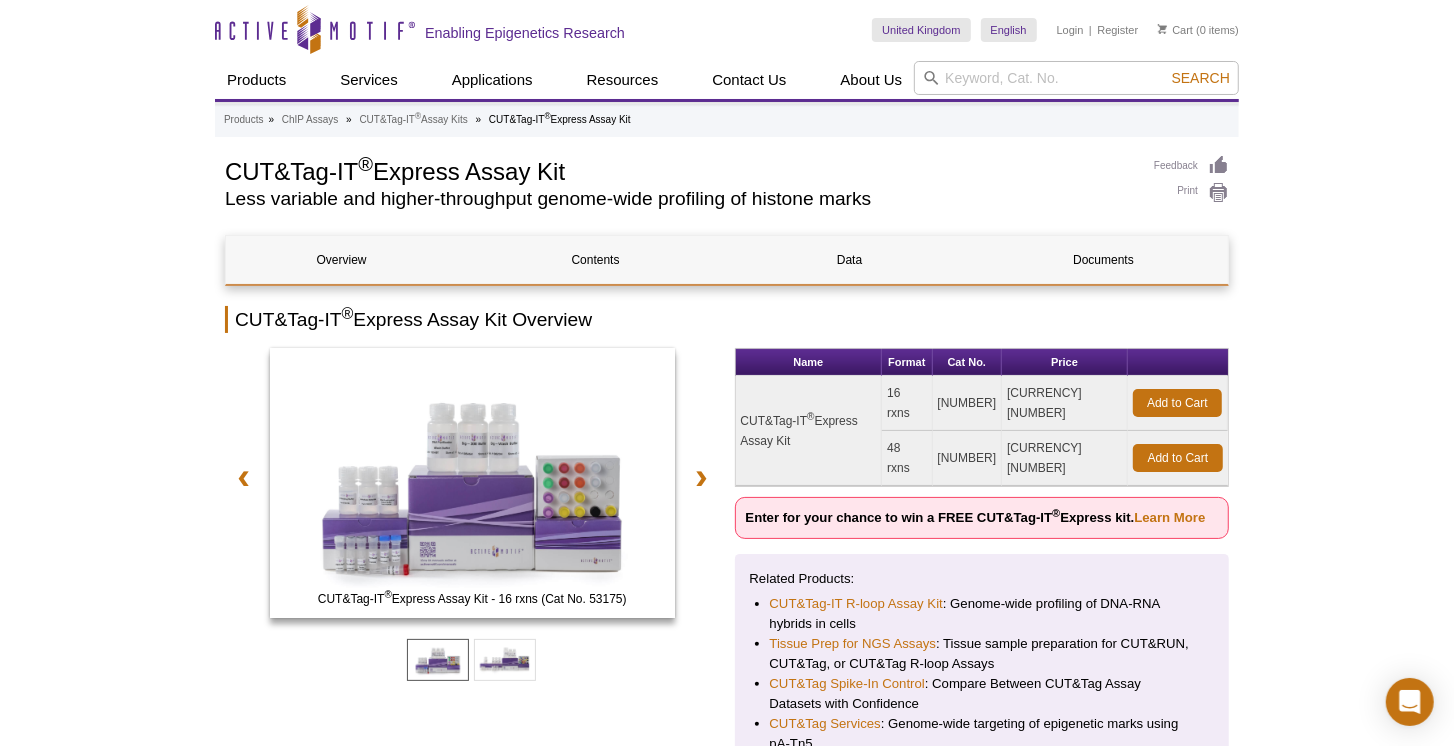 drag, startPoint x: 213, startPoint y: 165, endPoint x: 588, endPoint y: 148, distance: 375.38513 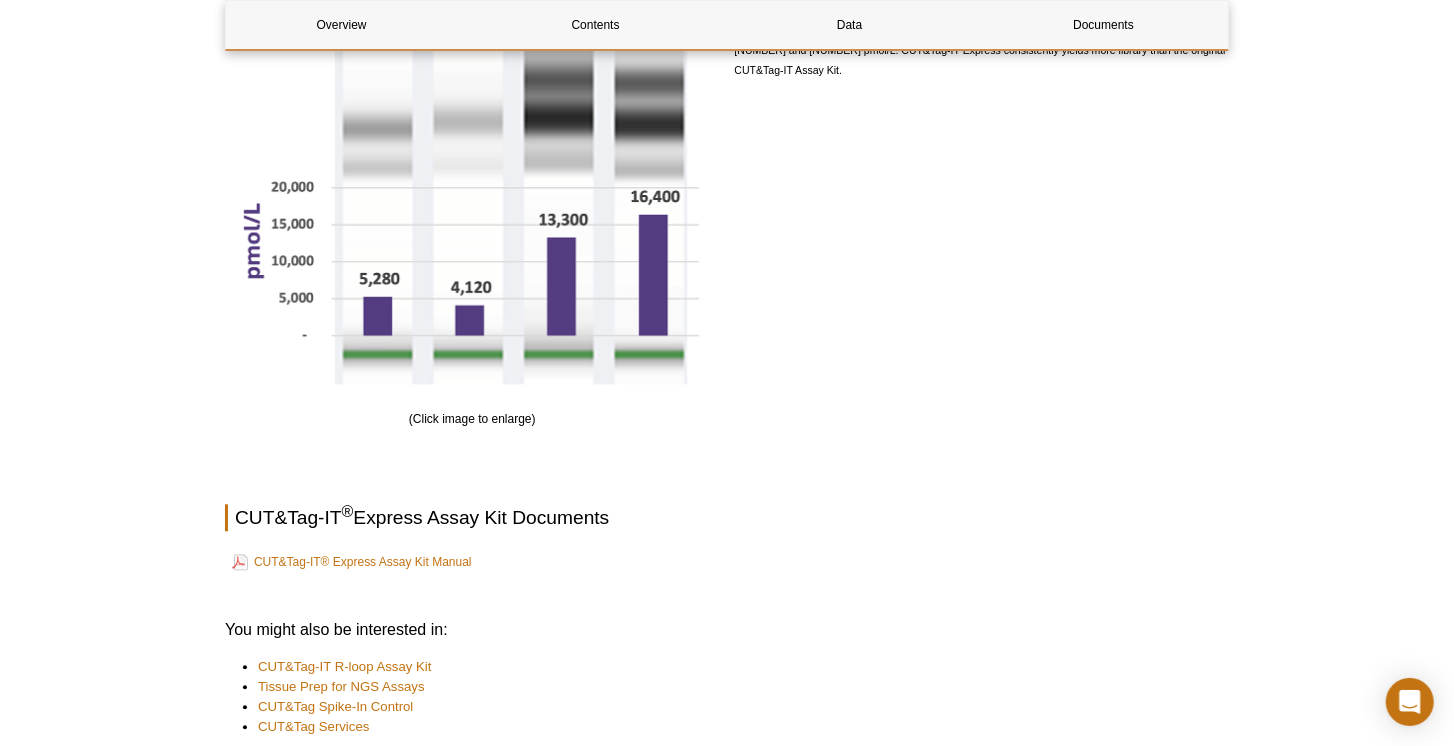 scroll, scrollTop: 3257, scrollLeft: 0, axis: vertical 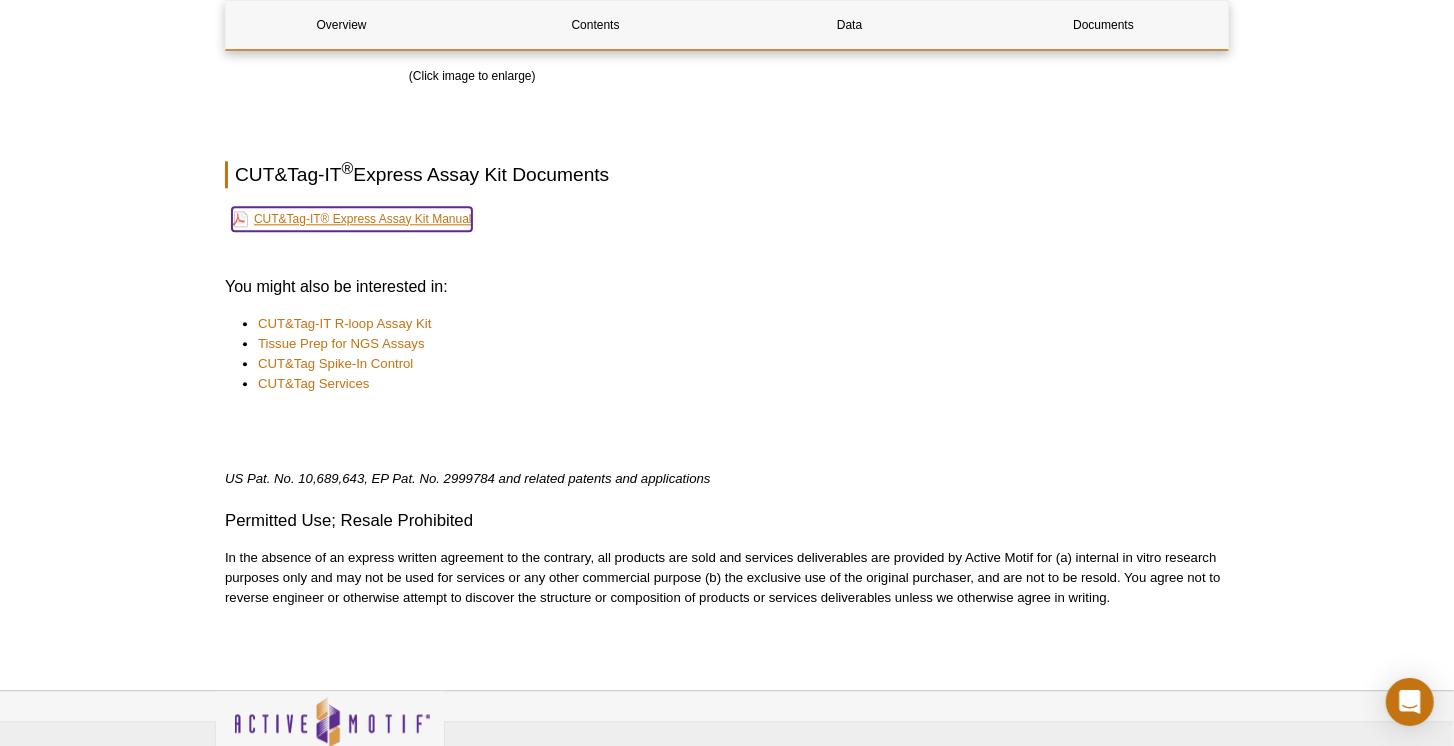 click on "CUT&Tag-IT® Express Assay Kit Manual" at bounding box center (352, 219) 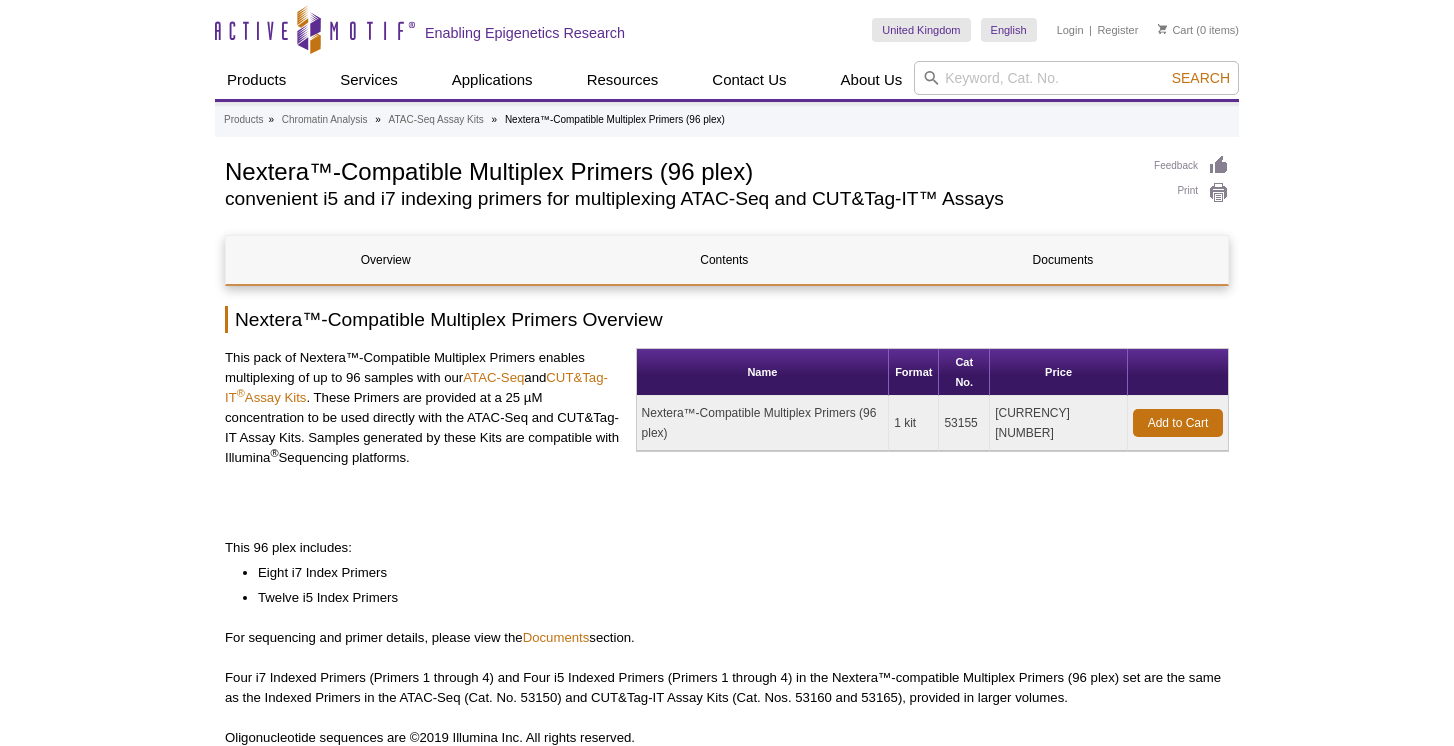 scroll, scrollTop: 0, scrollLeft: 0, axis: both 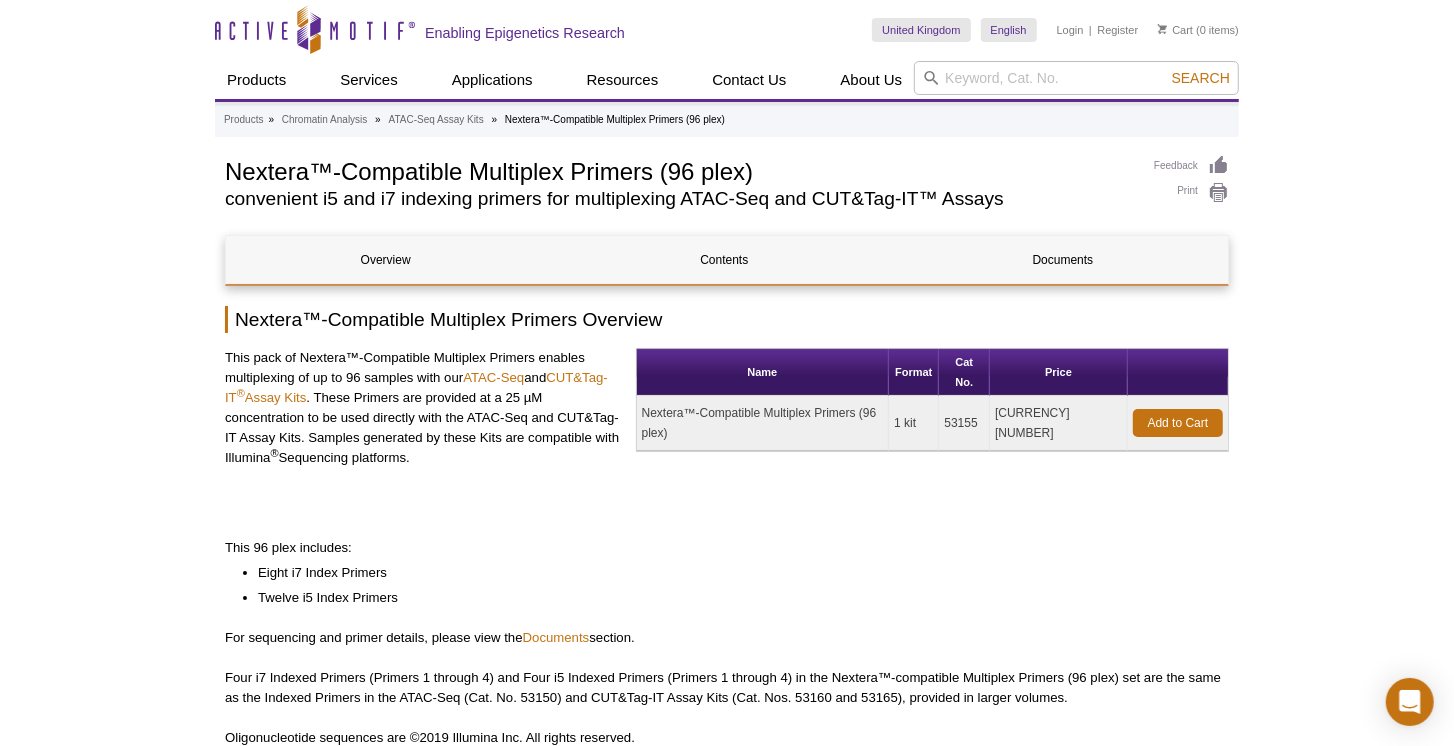click on "53155" at bounding box center (964, 423) 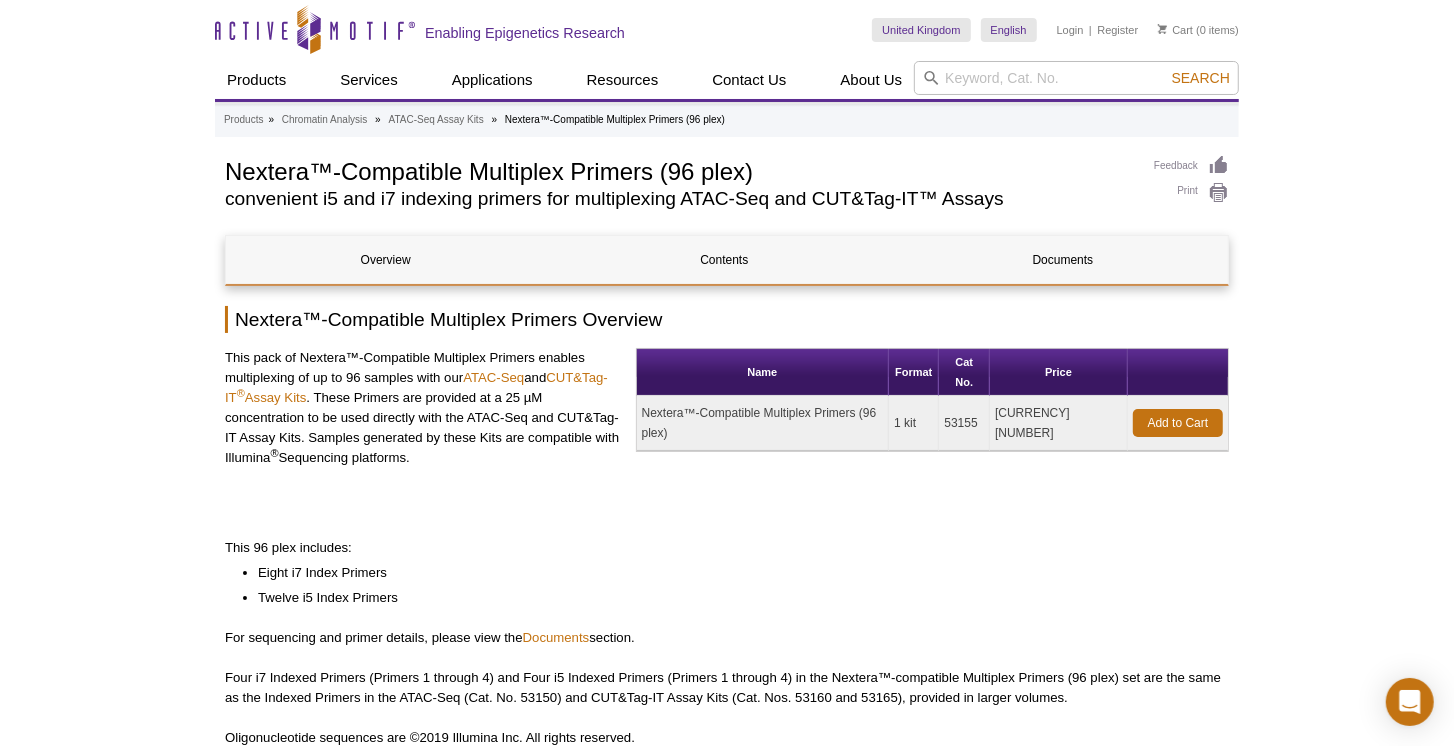 copy on "53155" 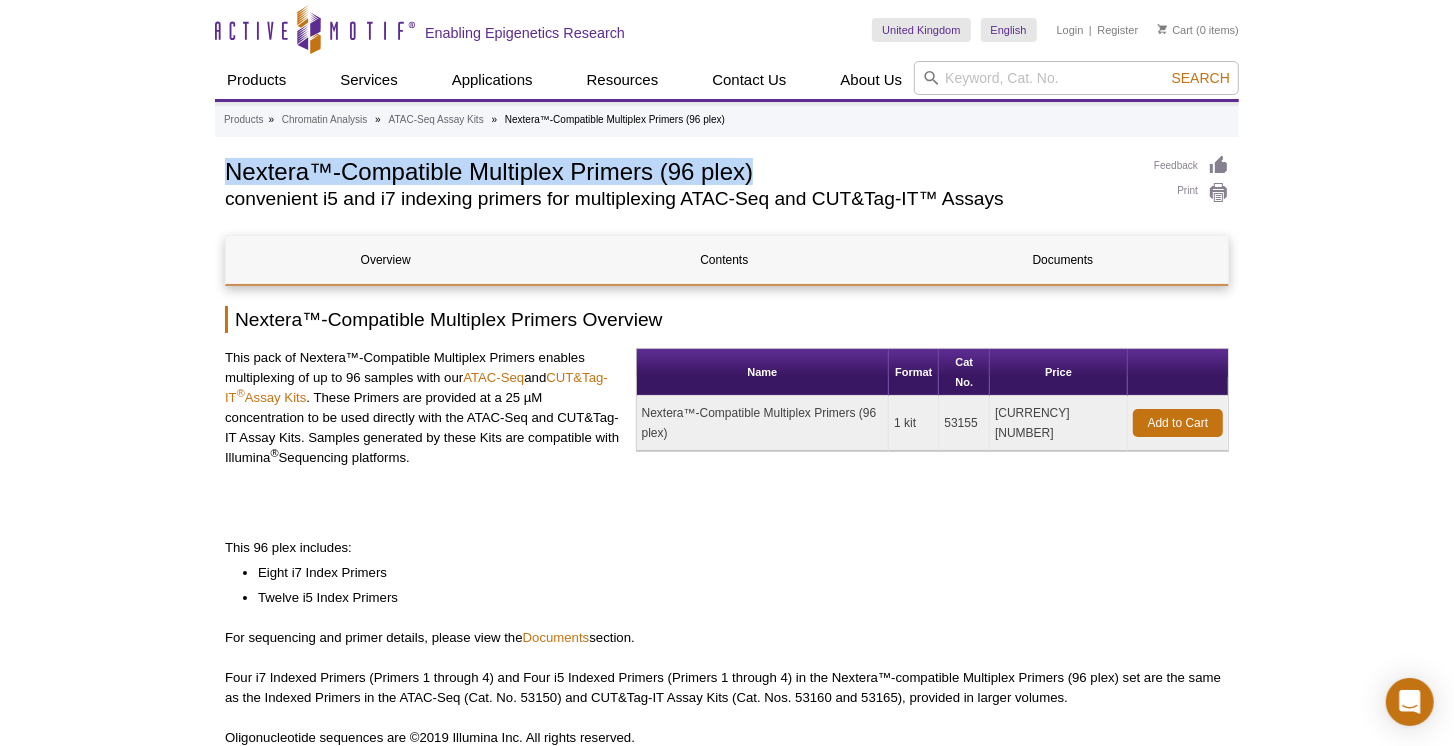 drag, startPoint x: 213, startPoint y: 170, endPoint x: 768, endPoint y: 167, distance: 555.0081 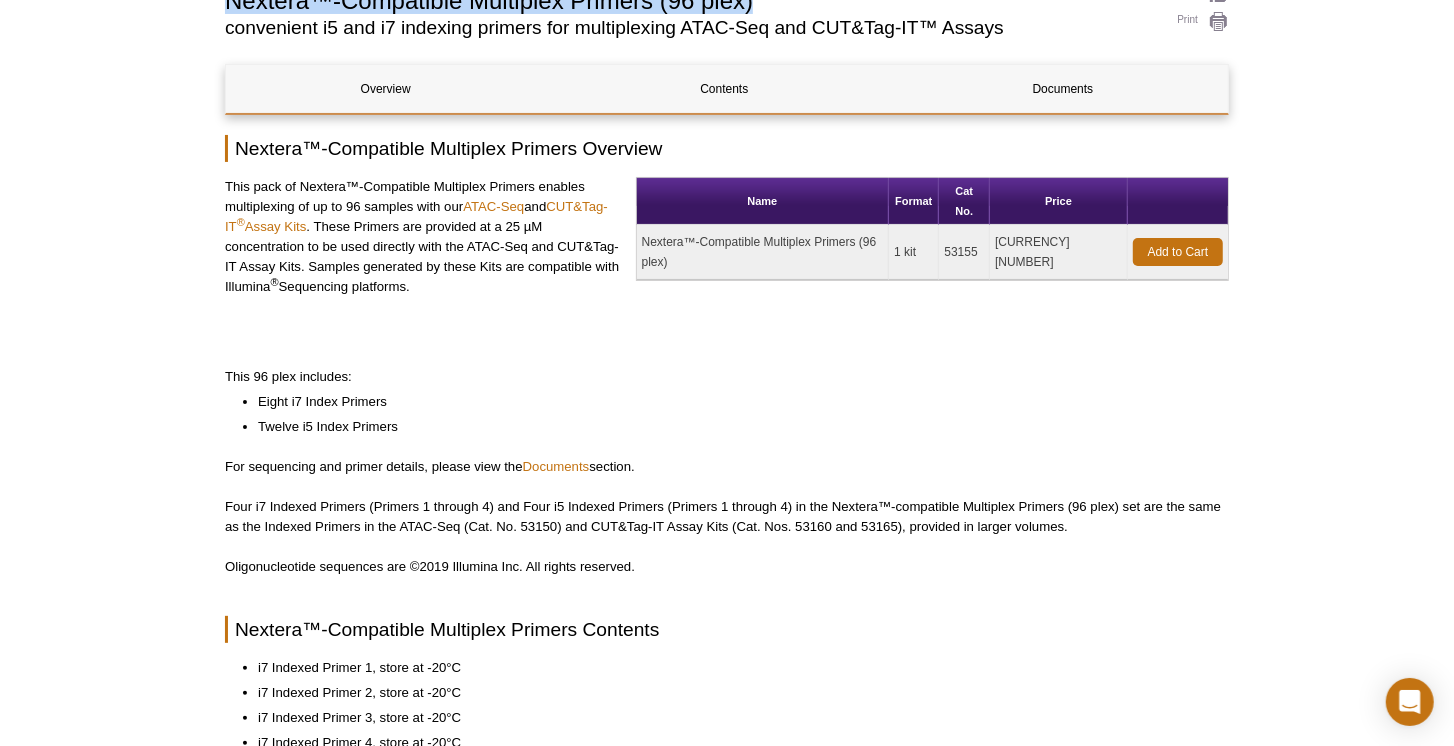 scroll, scrollTop: 0, scrollLeft: 0, axis: both 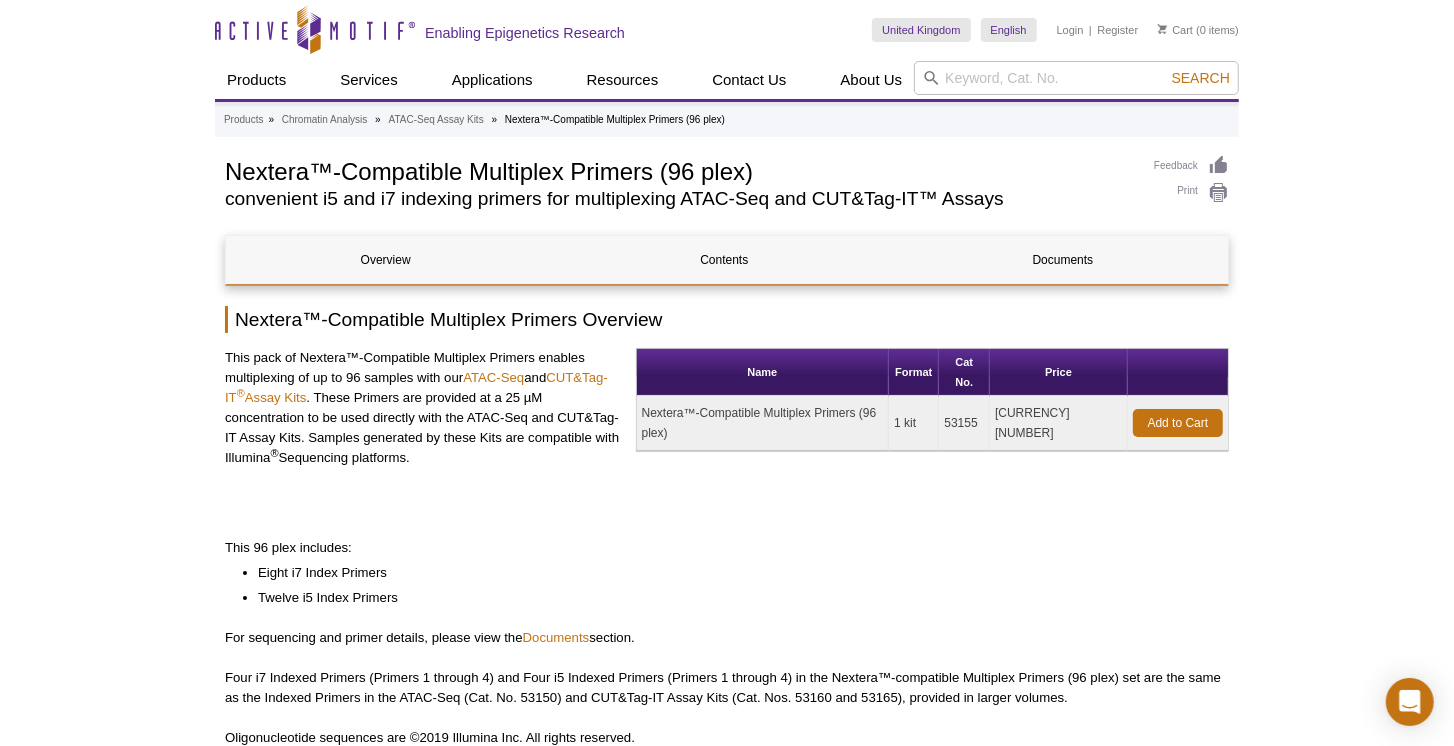 click on "£160" at bounding box center (1059, 423) 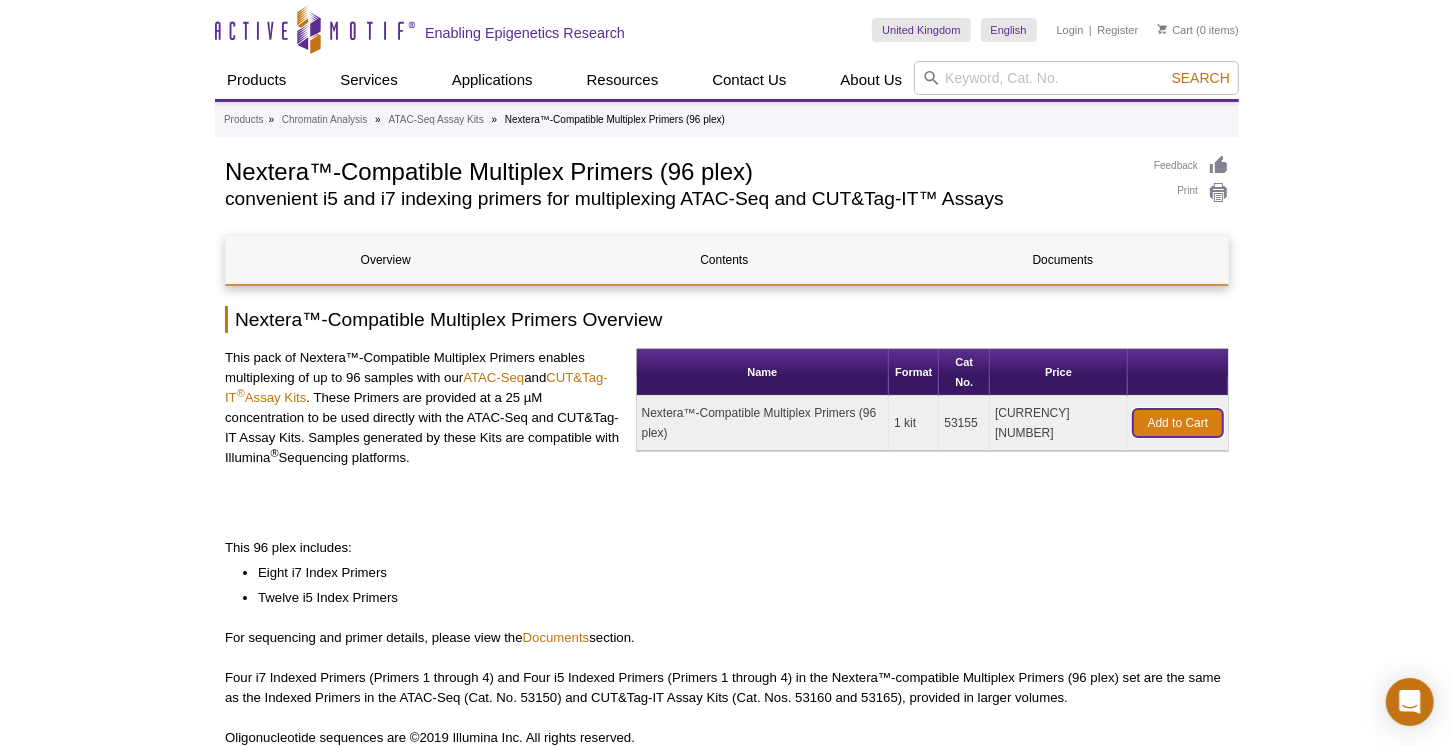 click on "Add to Cart" at bounding box center [1178, 423] 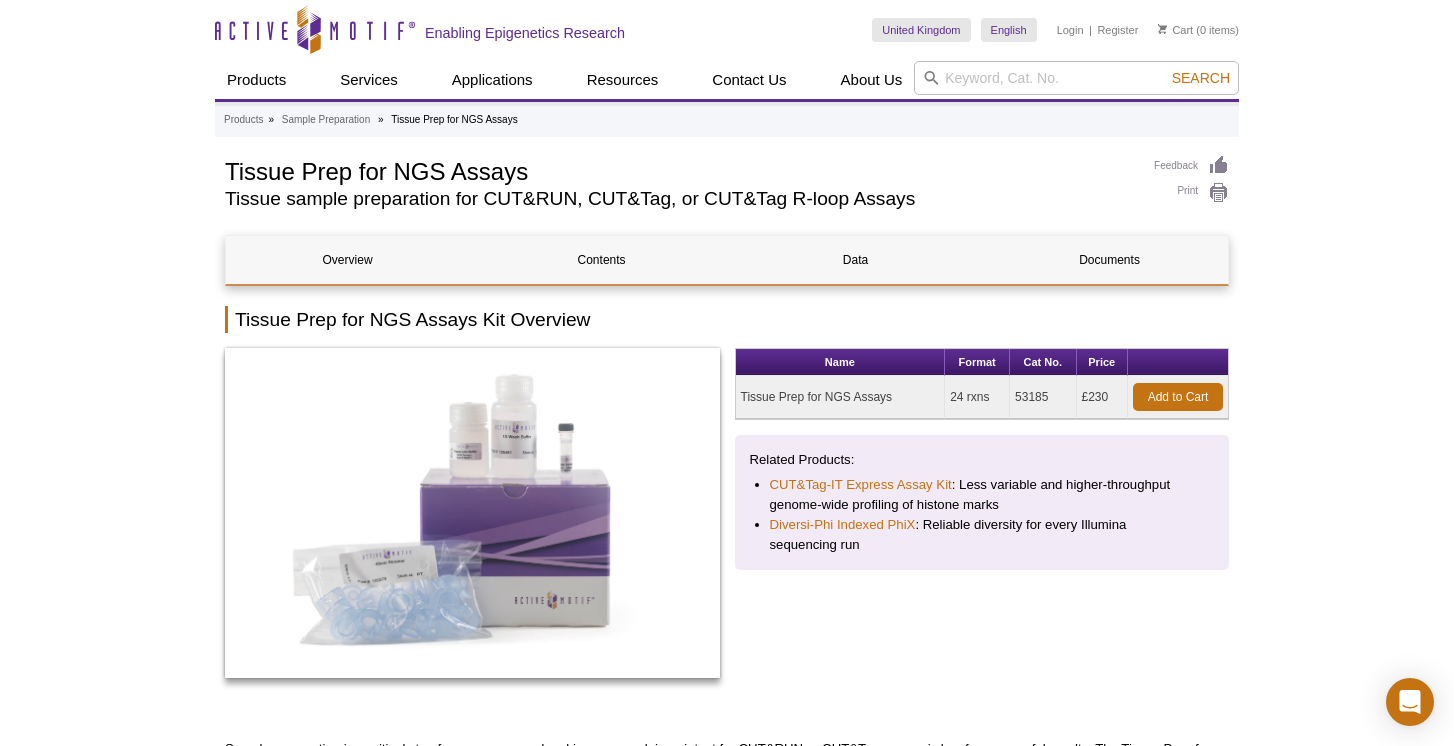 scroll, scrollTop: 0, scrollLeft: 0, axis: both 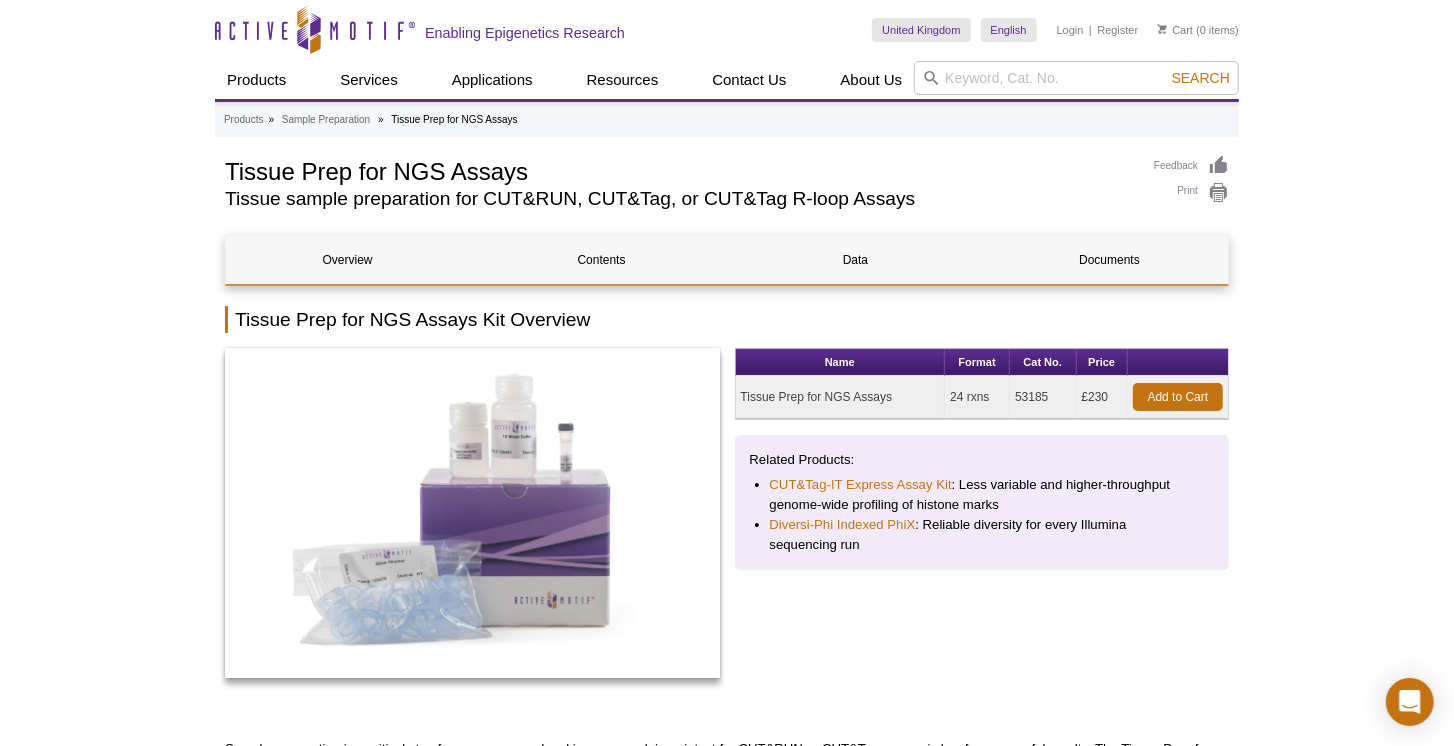 click on "Name
Format
Cat No.
Price
Tissue Prep for NGS Assays
24 rxns
53185
£230
Add to Cart
Related Products:
CUT&Tag-IT Express Assay Kit : Less variable and higher-throughput genome-wide profiling of histone marks
Diversi-Phi Indexed PhiX : Reliable diversity for every Illumina sequencing run" at bounding box center (982, 523) 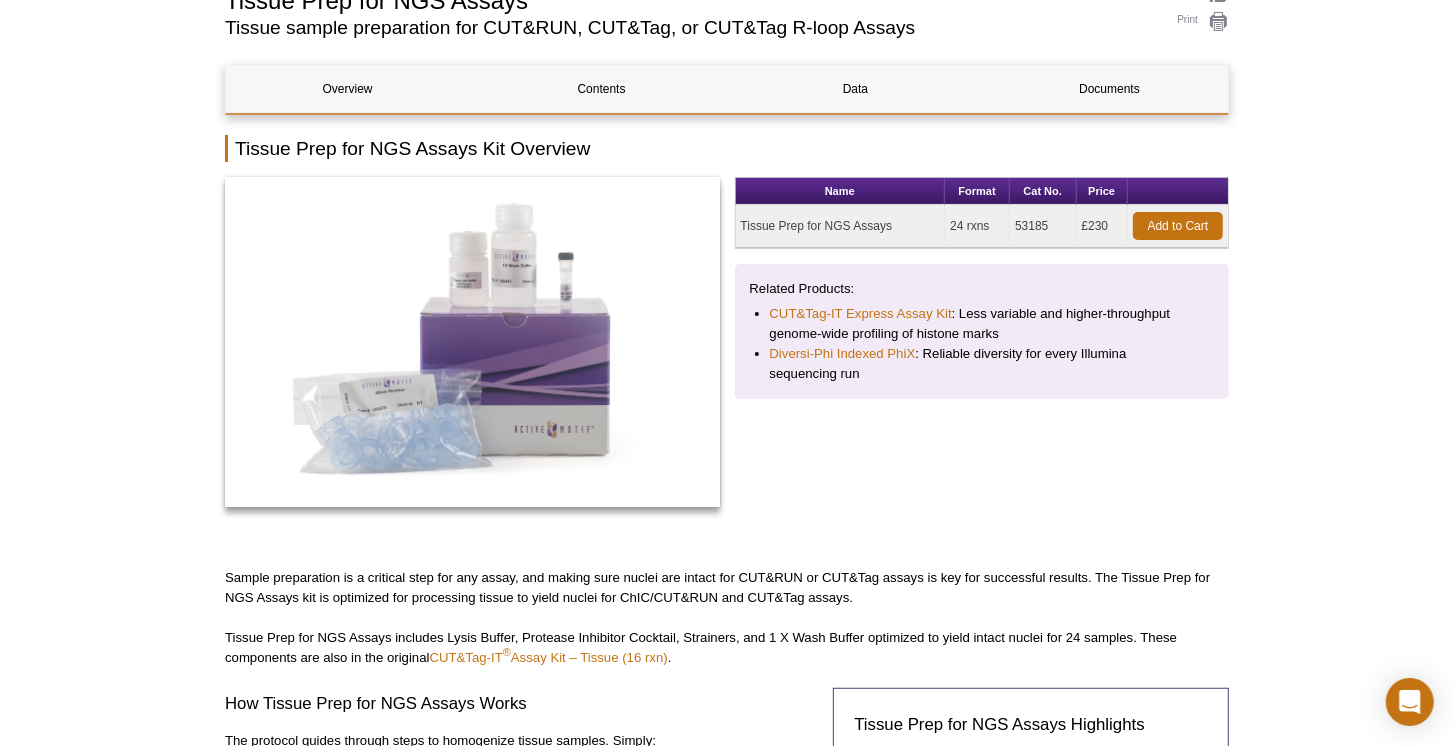 scroll, scrollTop: 0, scrollLeft: 0, axis: both 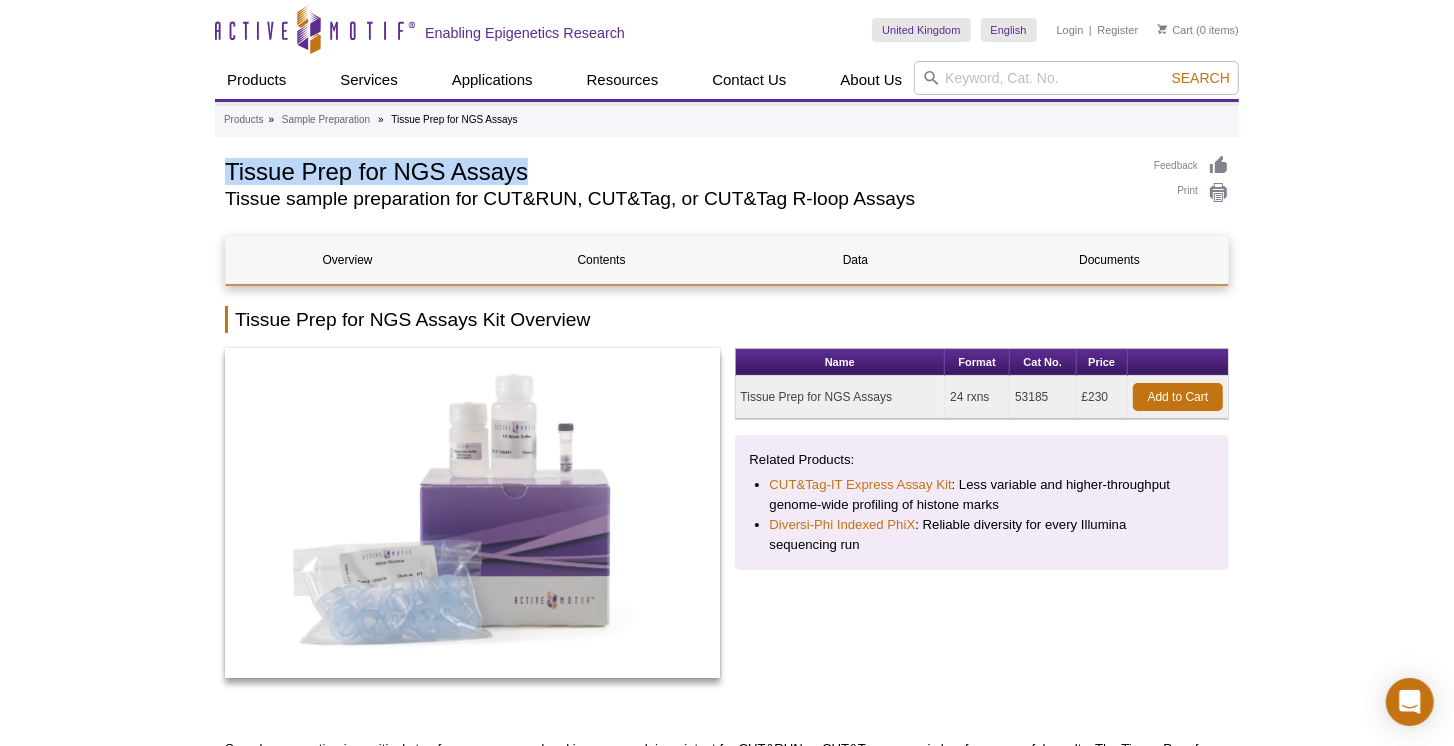 drag, startPoint x: 225, startPoint y: 164, endPoint x: 554, endPoint y: 176, distance: 329.21878 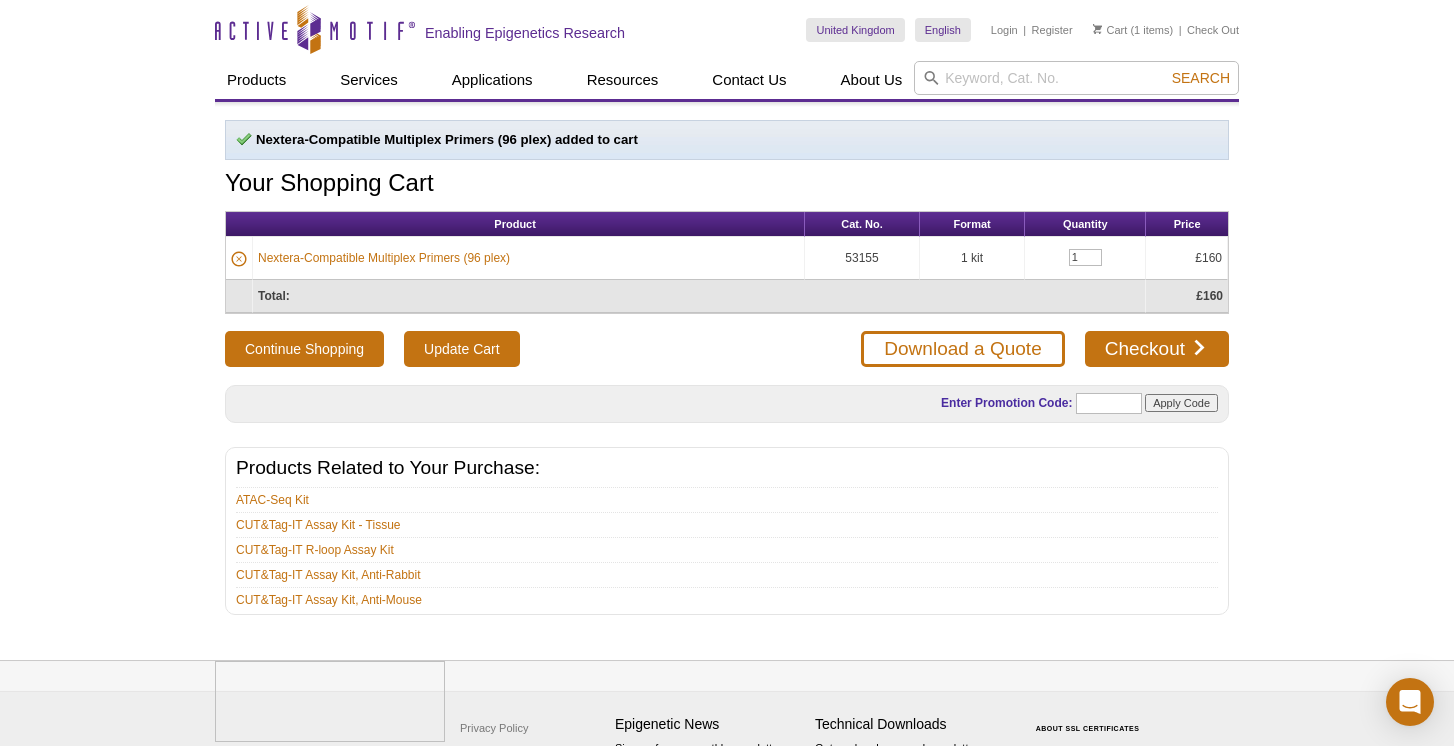 scroll, scrollTop: 0, scrollLeft: 0, axis: both 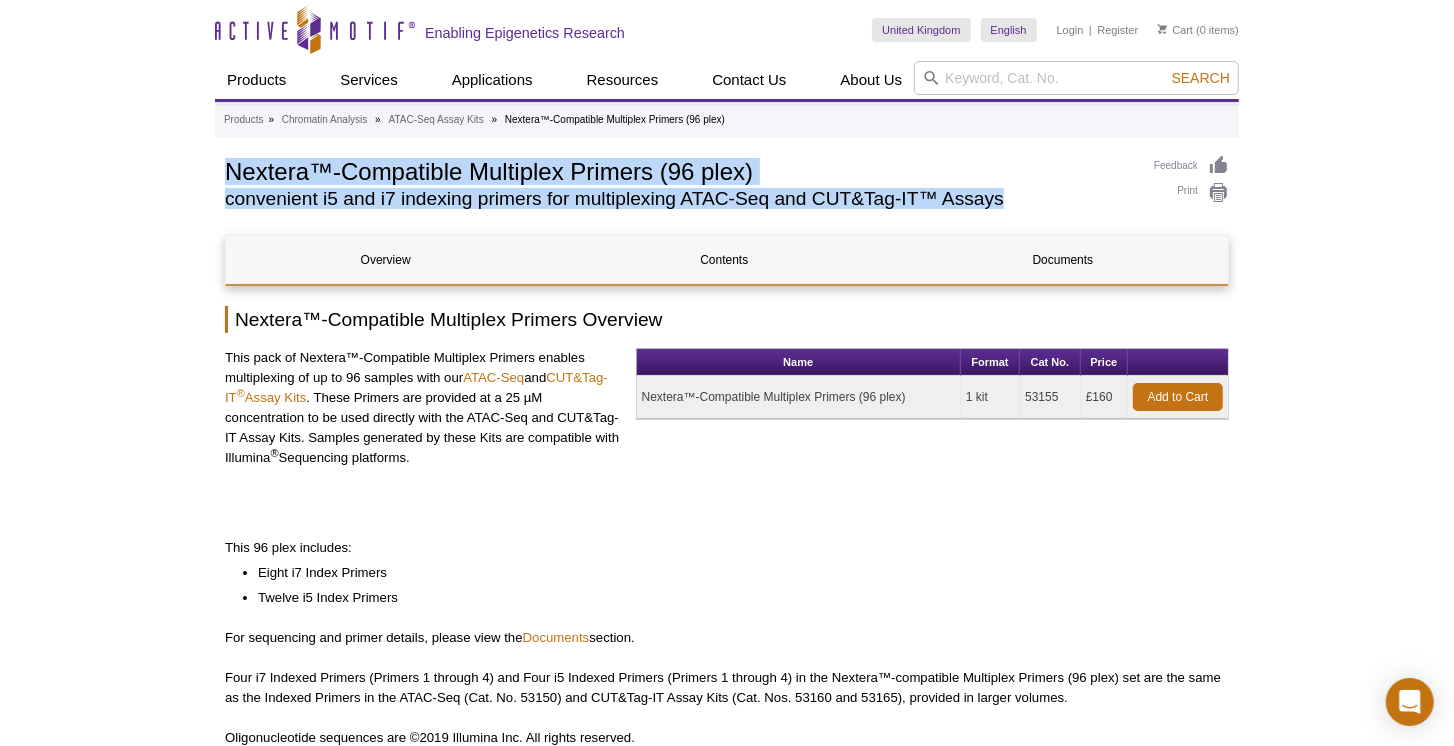 click on "Nextera™-Compatible Multiplex Primers (96 plex)" at bounding box center (679, 170) 